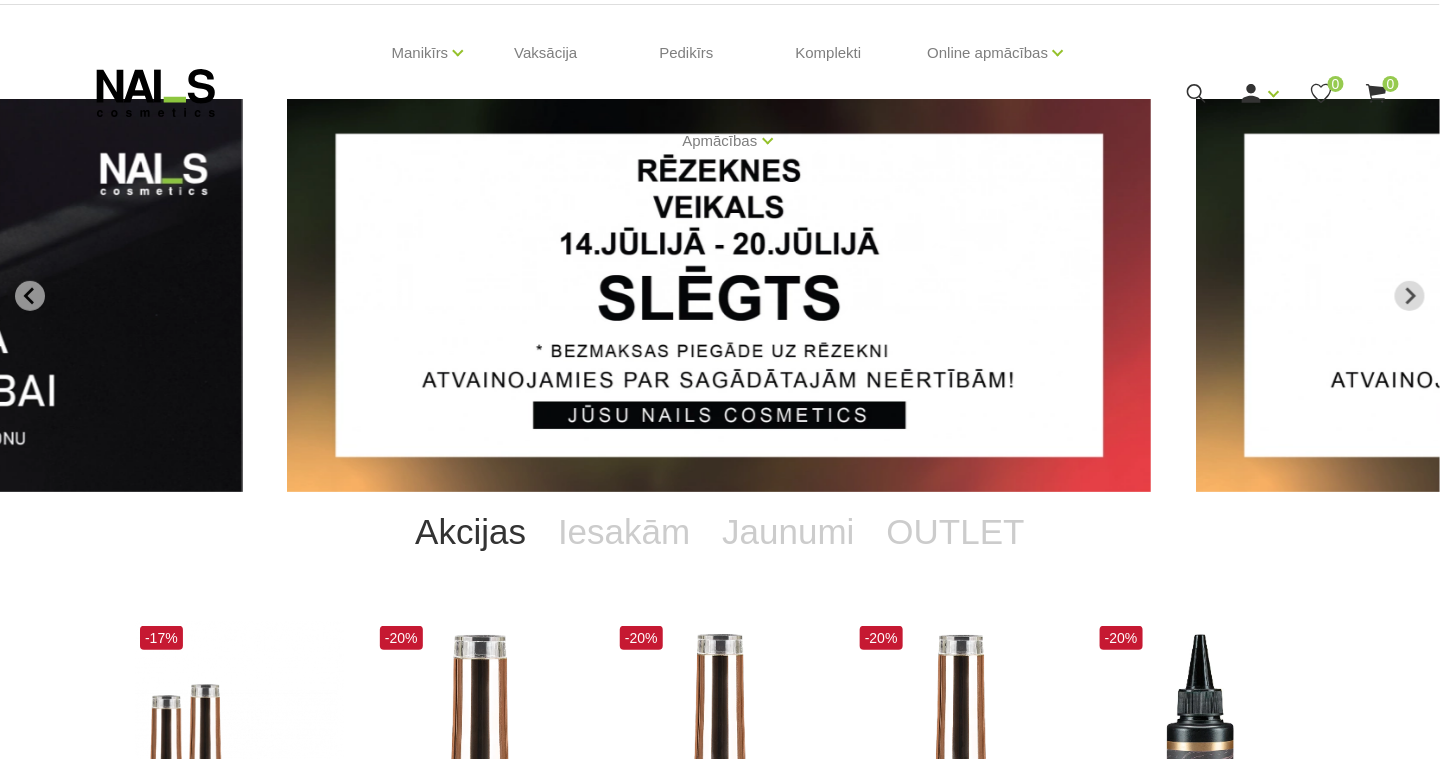 scroll, scrollTop: 98, scrollLeft: 0, axis: vertical 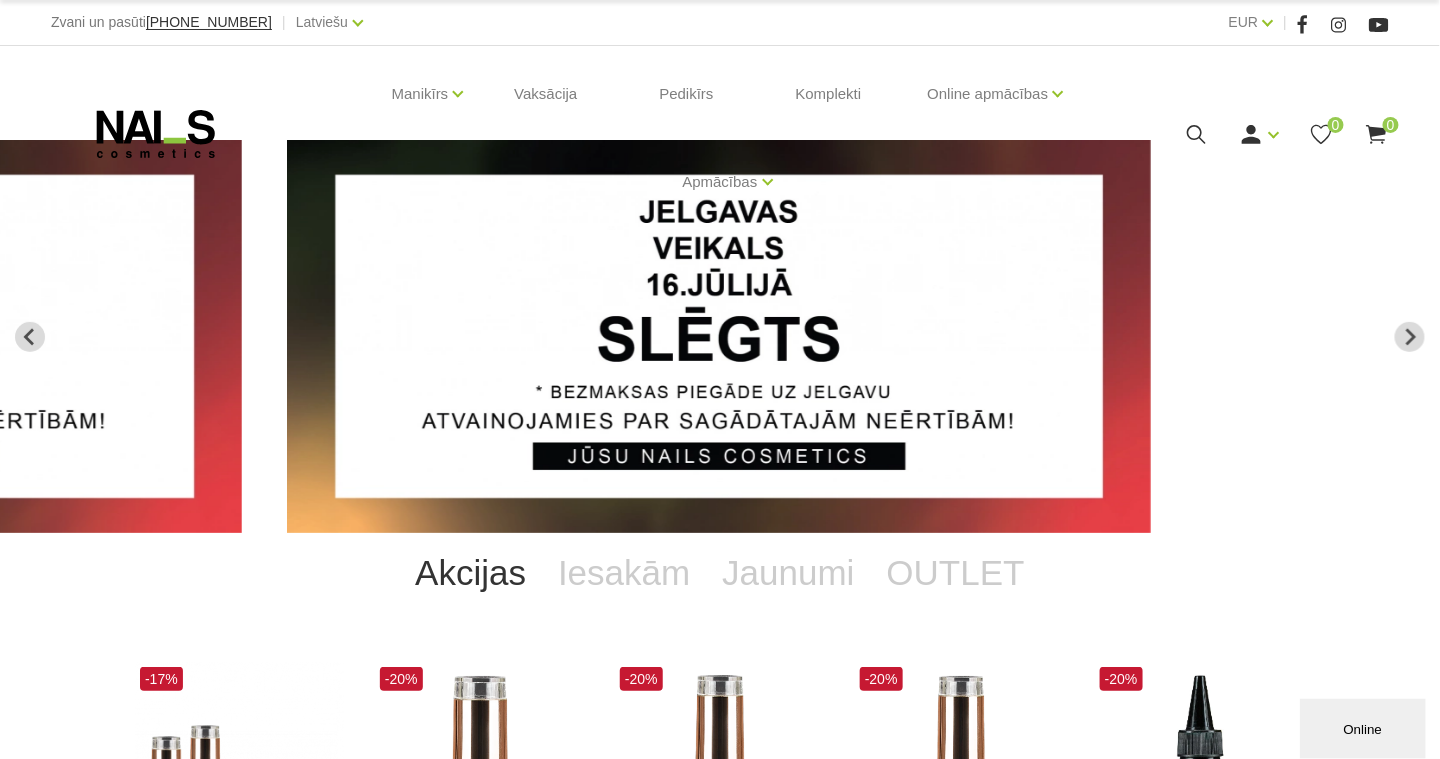 click 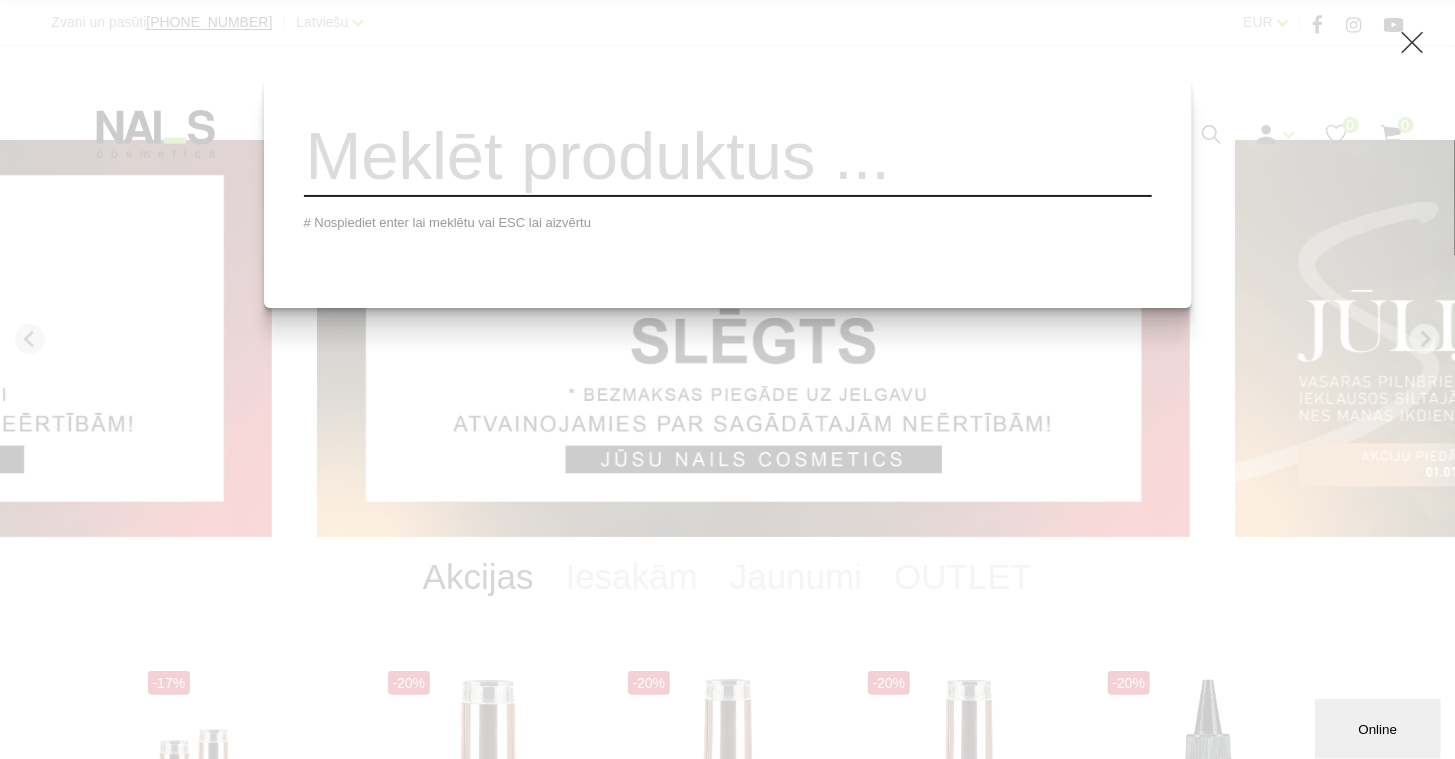 click at bounding box center (728, 156) 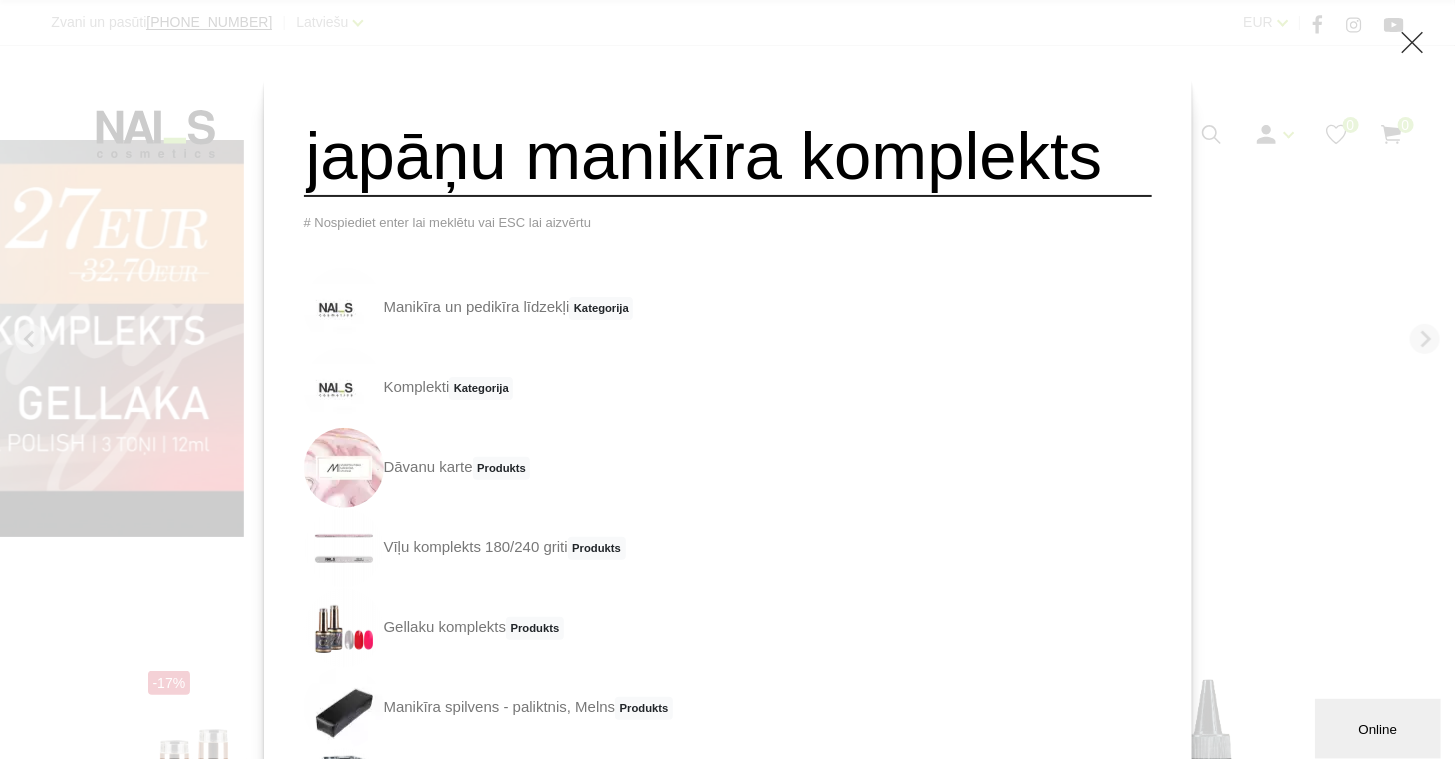 scroll, scrollTop: 0, scrollLeft: 39, axis: horizontal 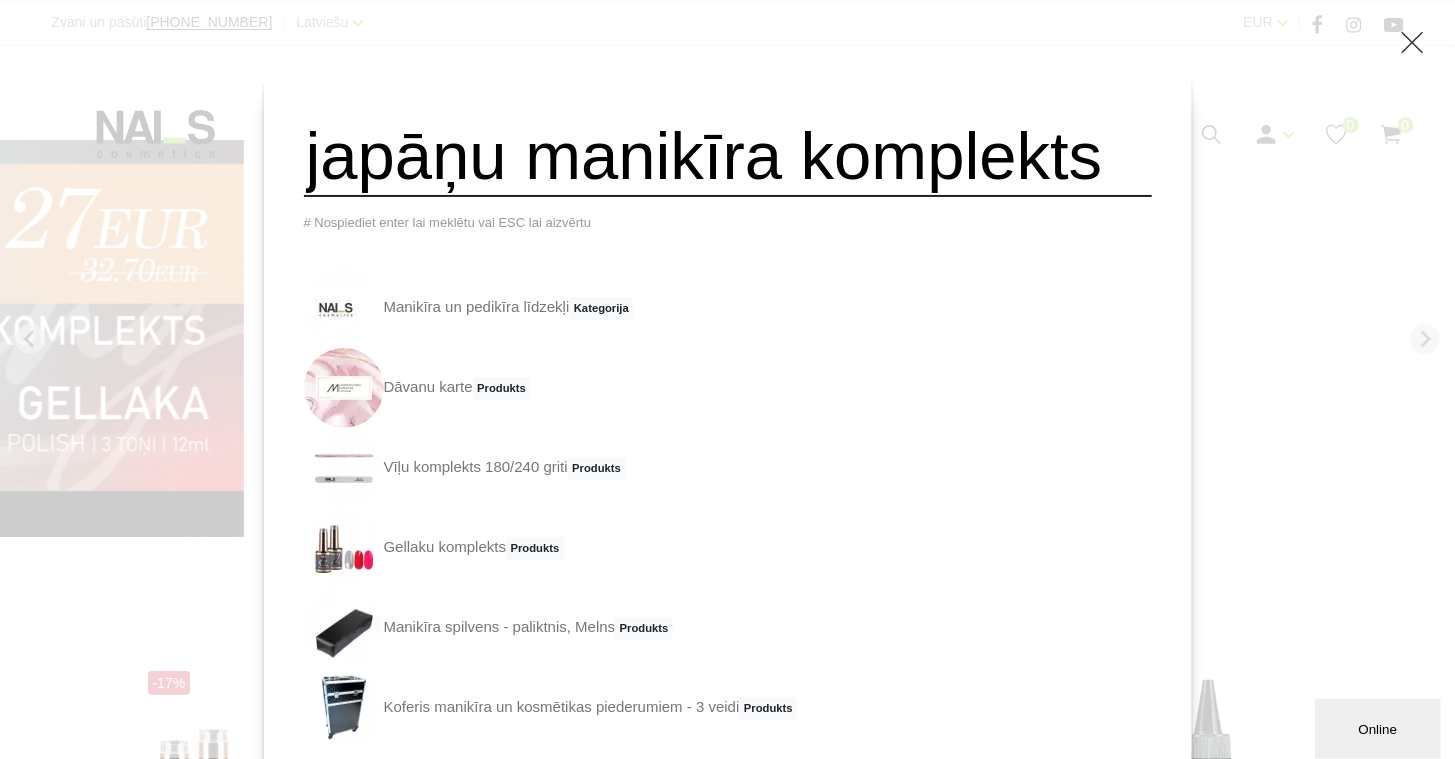 type on "japāņu manikīra komplekts" 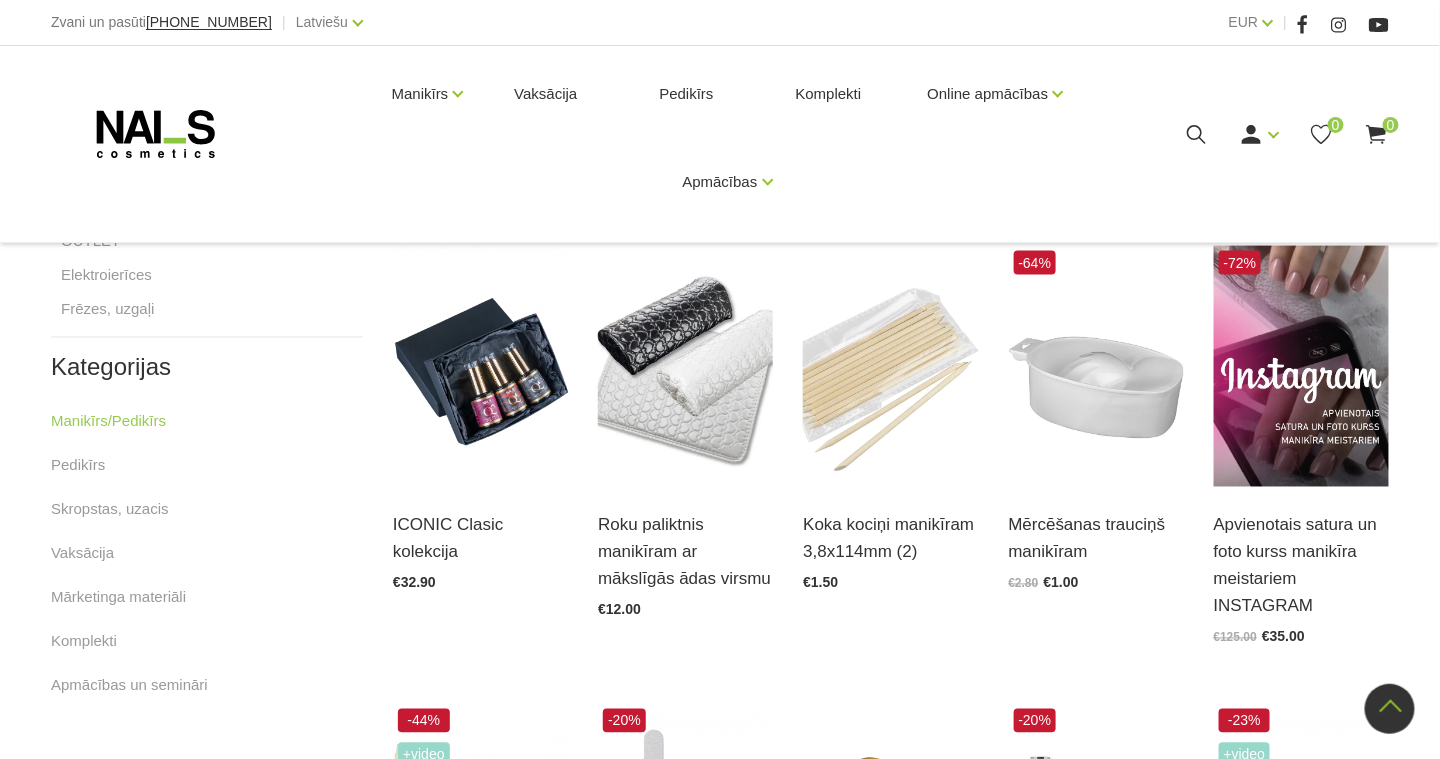 scroll, scrollTop: 900, scrollLeft: 0, axis: vertical 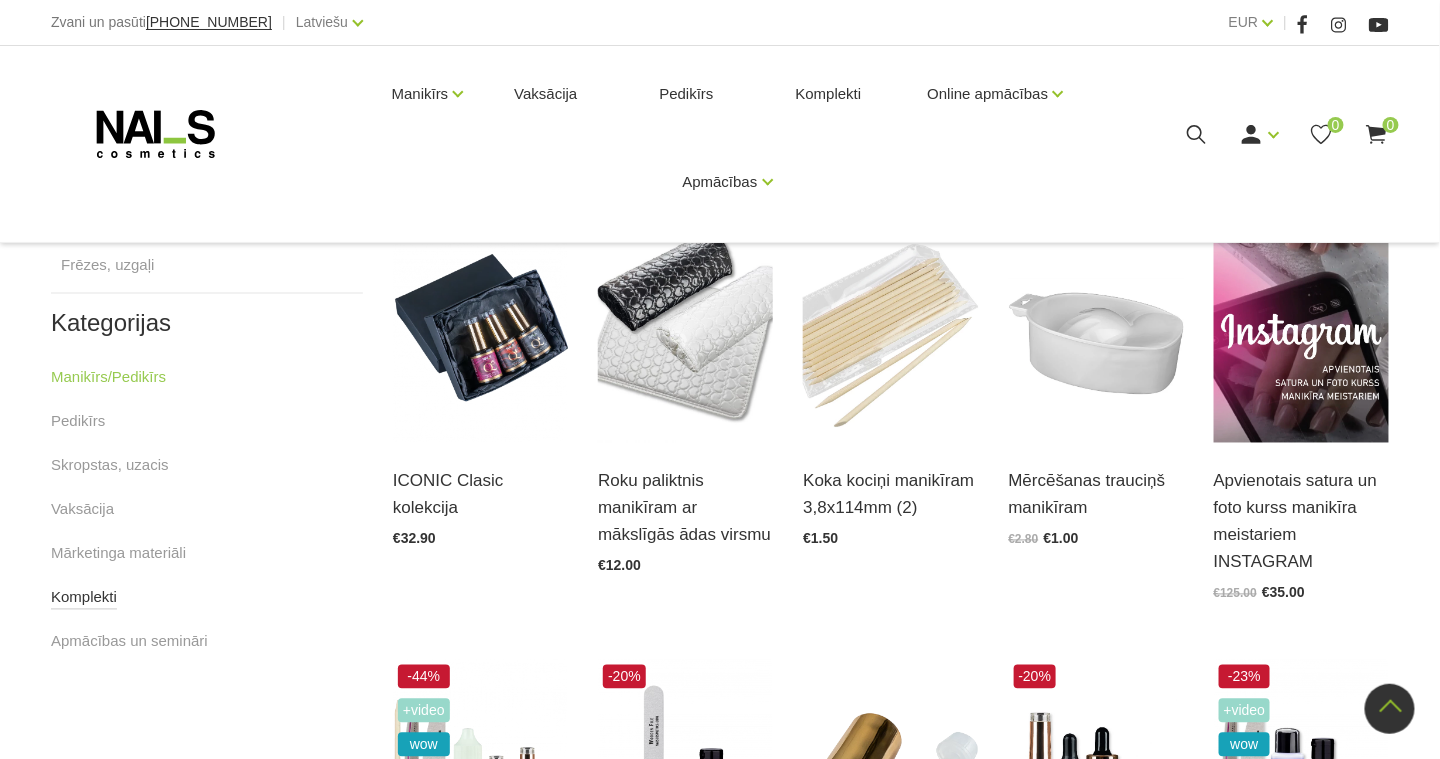 click on "Komplekti" at bounding box center [84, 598] 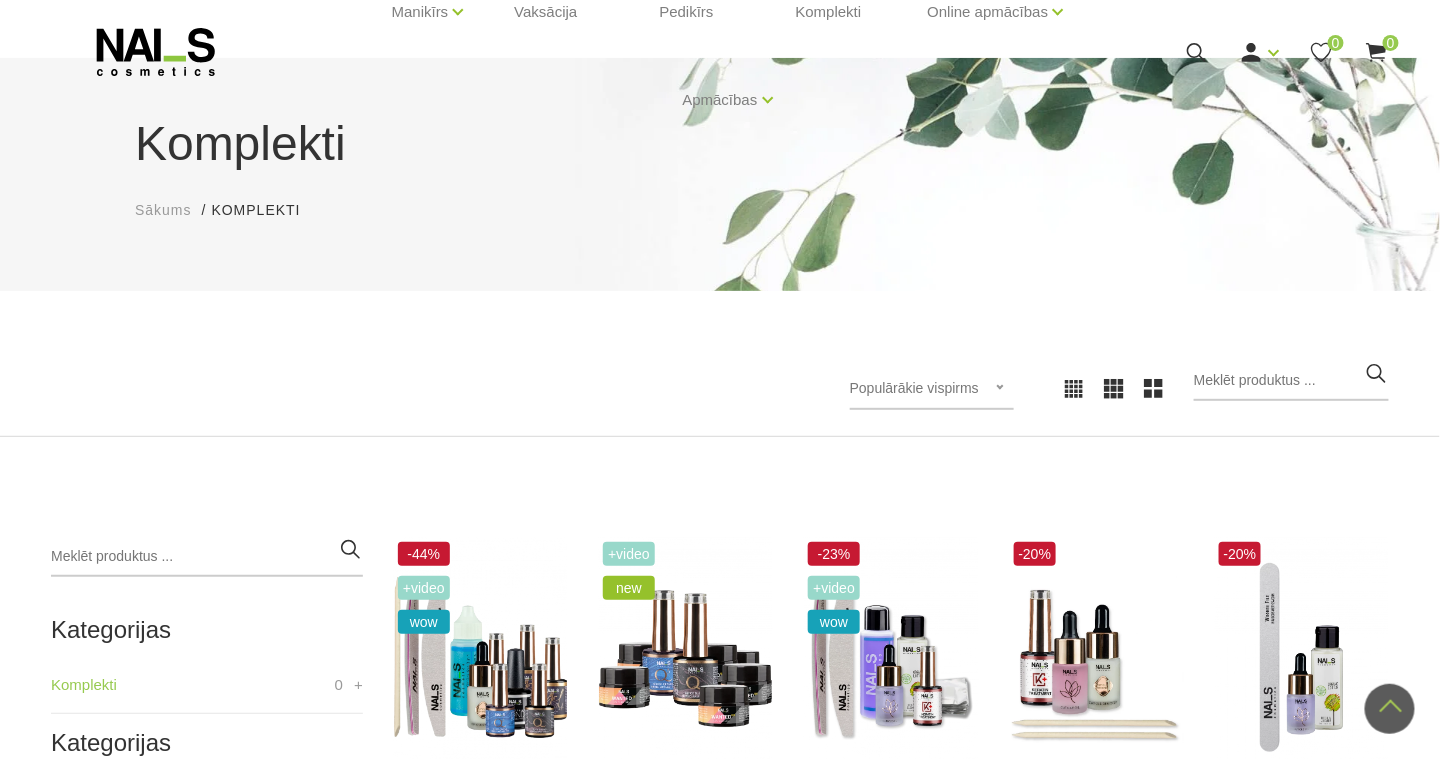 scroll, scrollTop: 0, scrollLeft: 0, axis: both 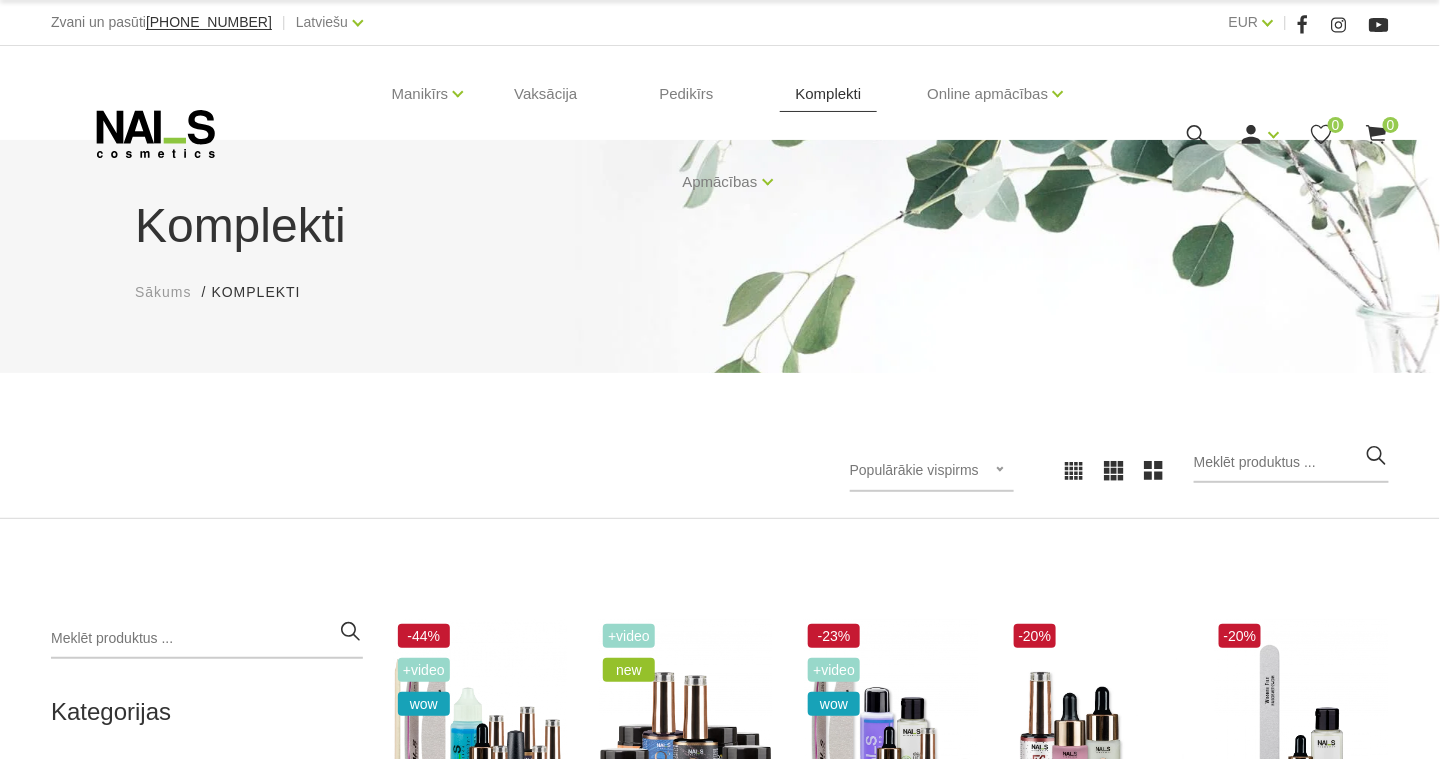 click on "Komplekti" at bounding box center (829, 94) 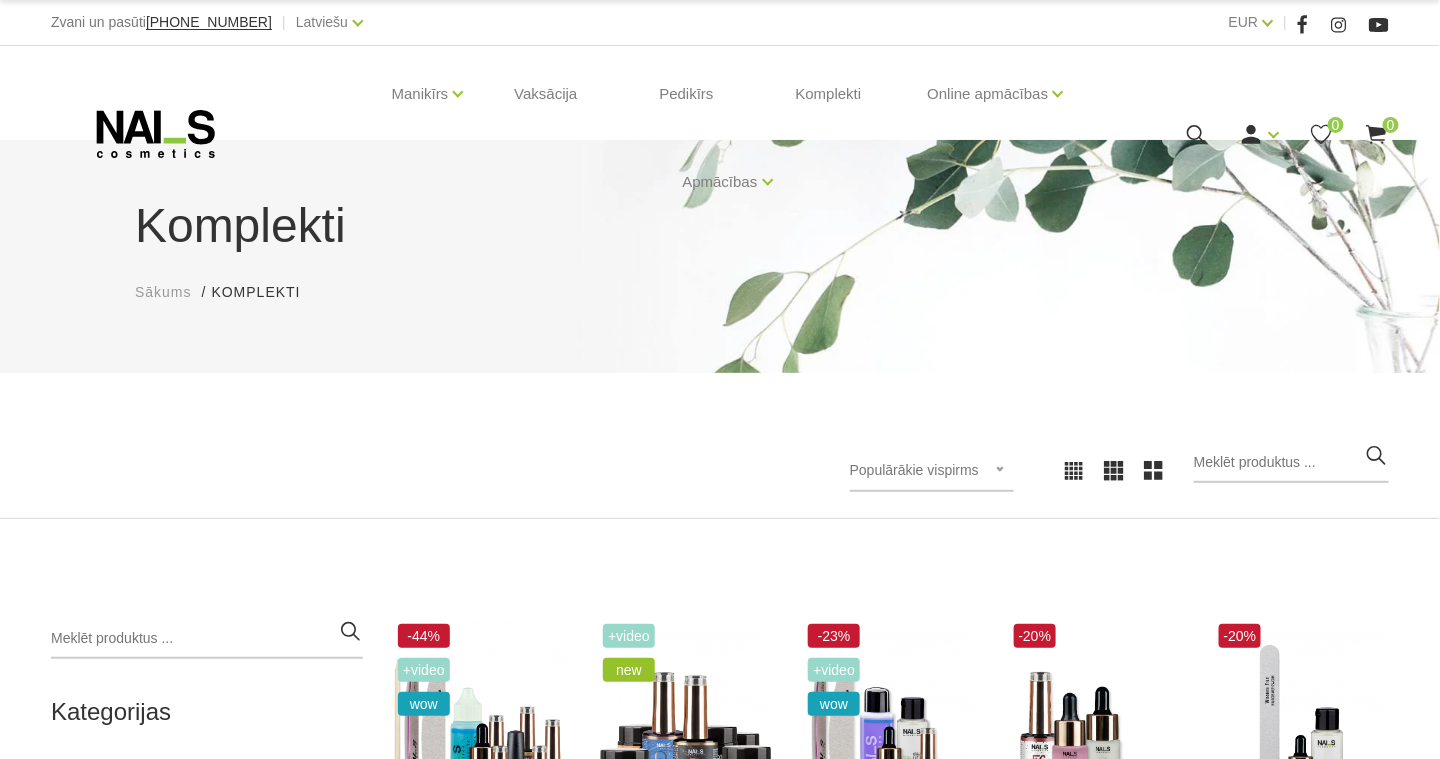 click on "Sākums" at bounding box center (163, 292) 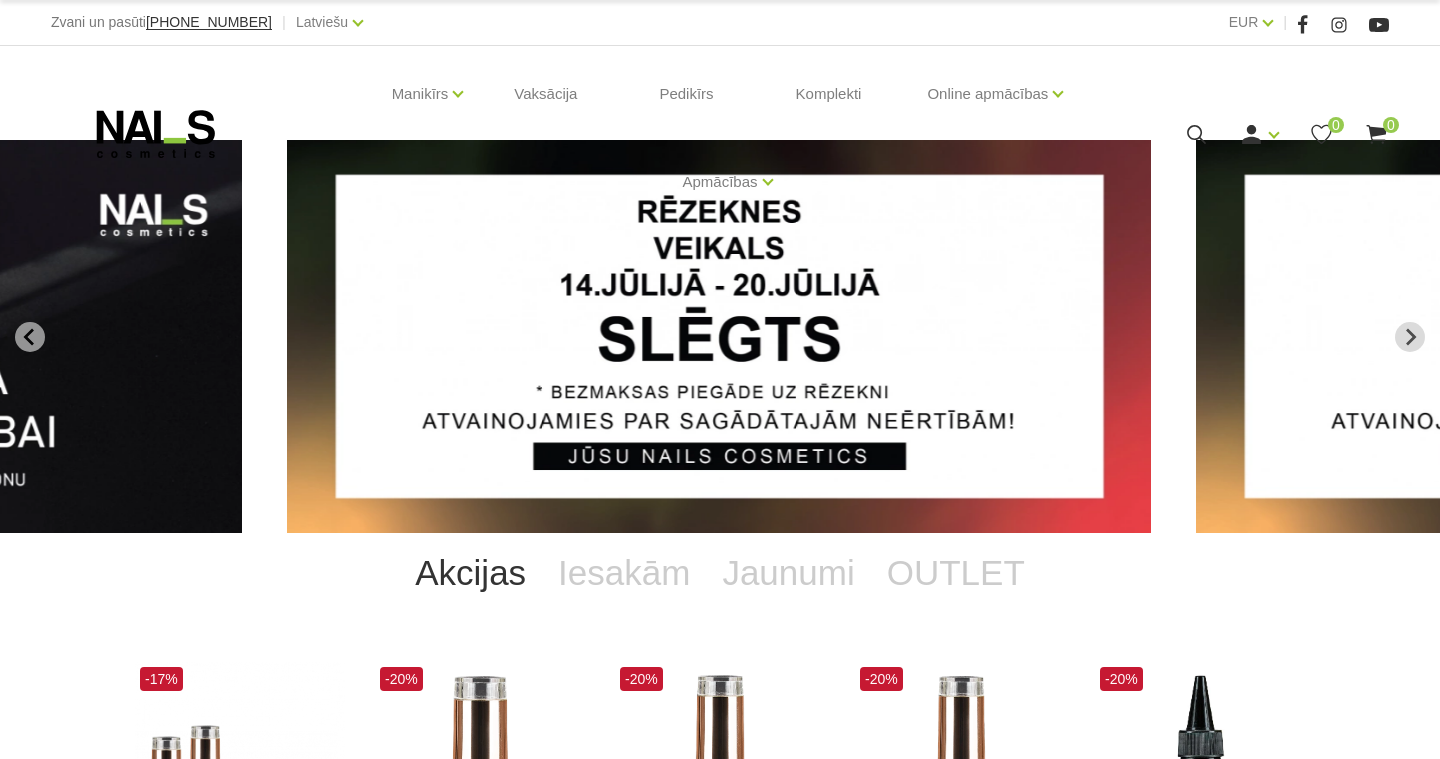 scroll, scrollTop: 0, scrollLeft: 0, axis: both 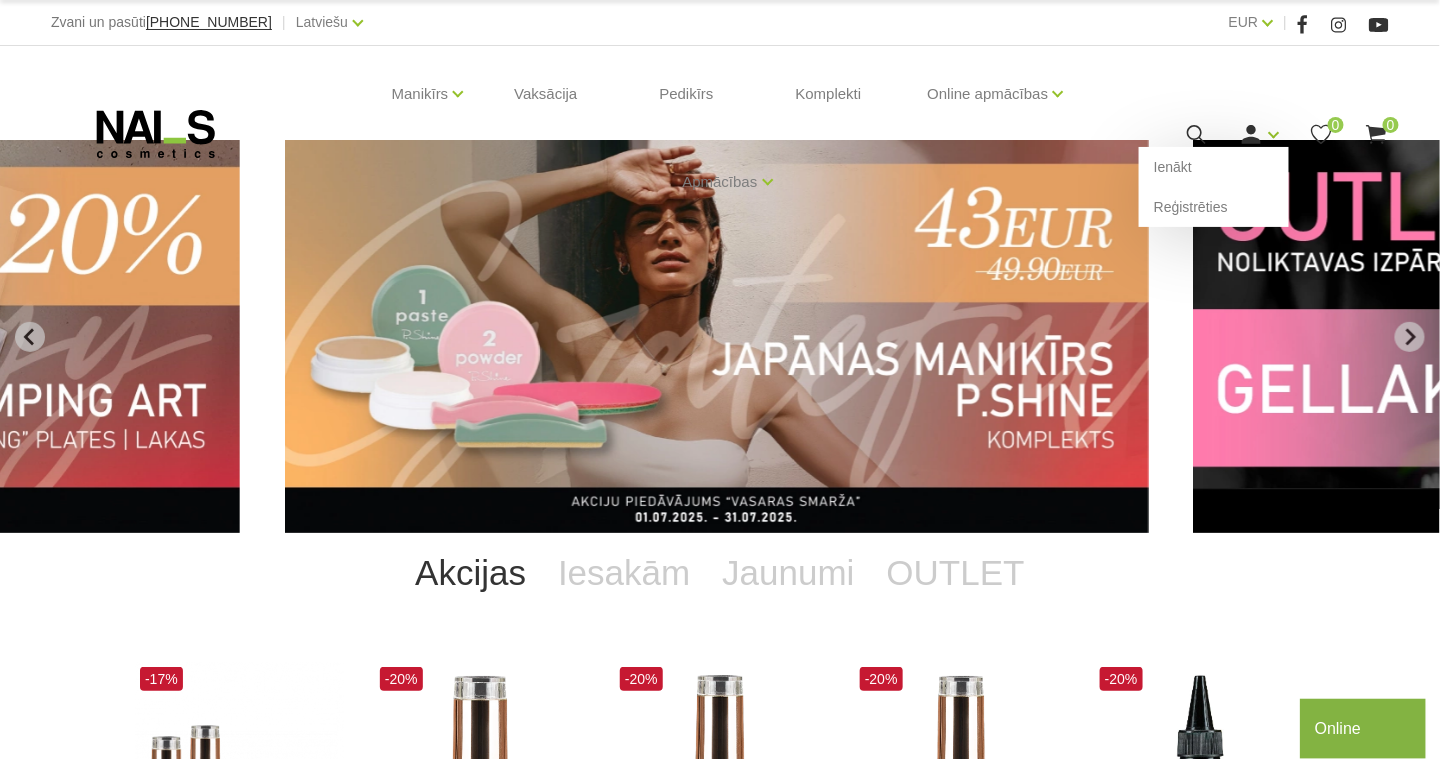 click on "Ienākt Reģistrēties" at bounding box center (1259, 134) 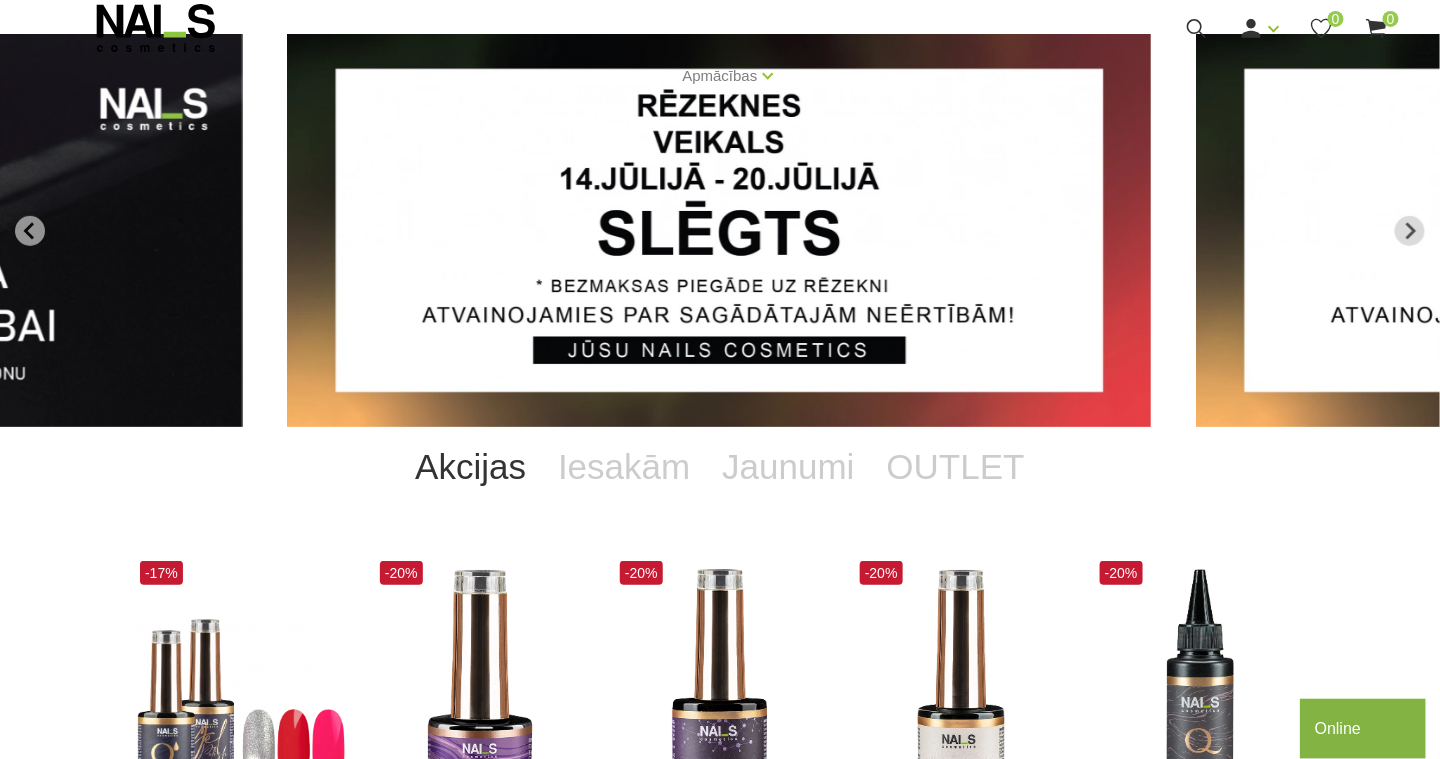 scroll, scrollTop: 100, scrollLeft: 0, axis: vertical 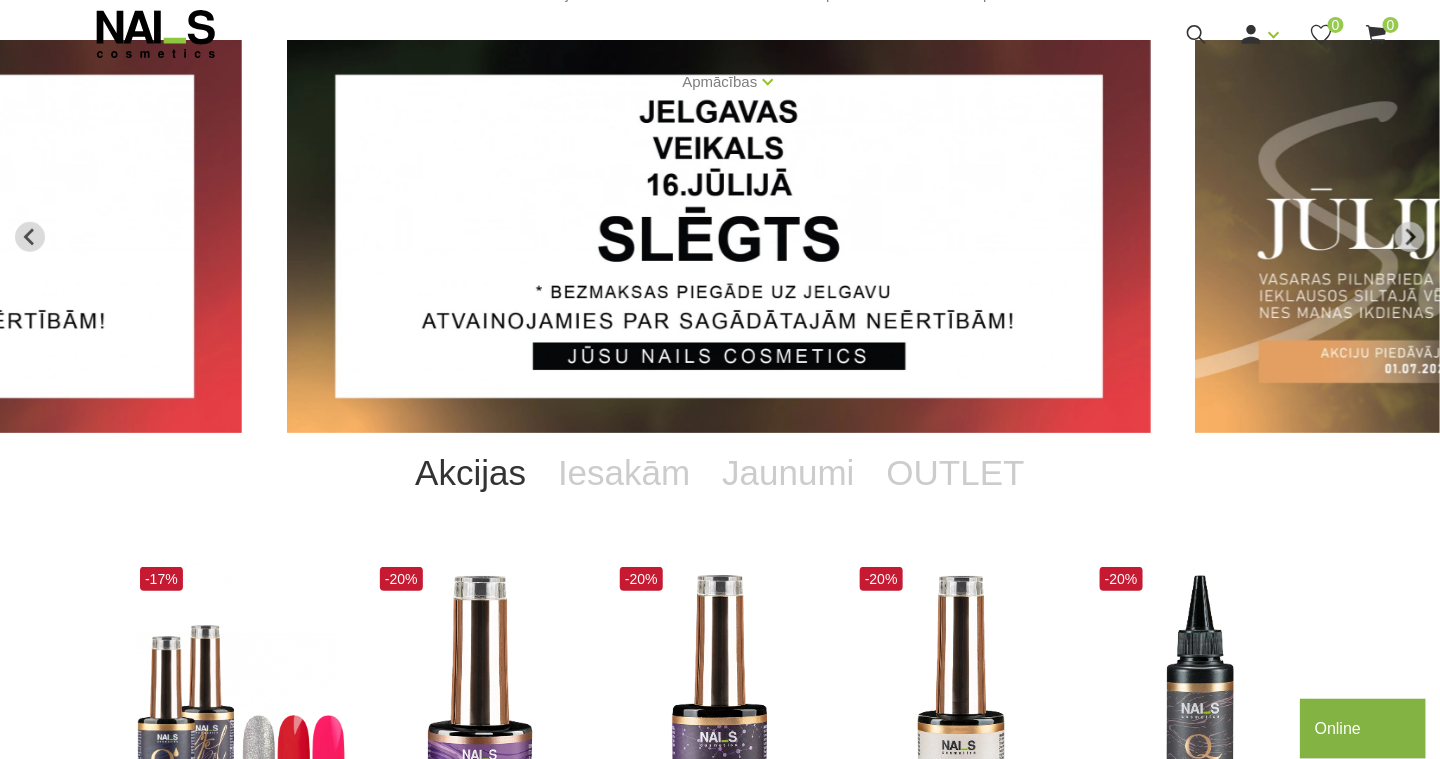 click at bounding box center (-190, 236) 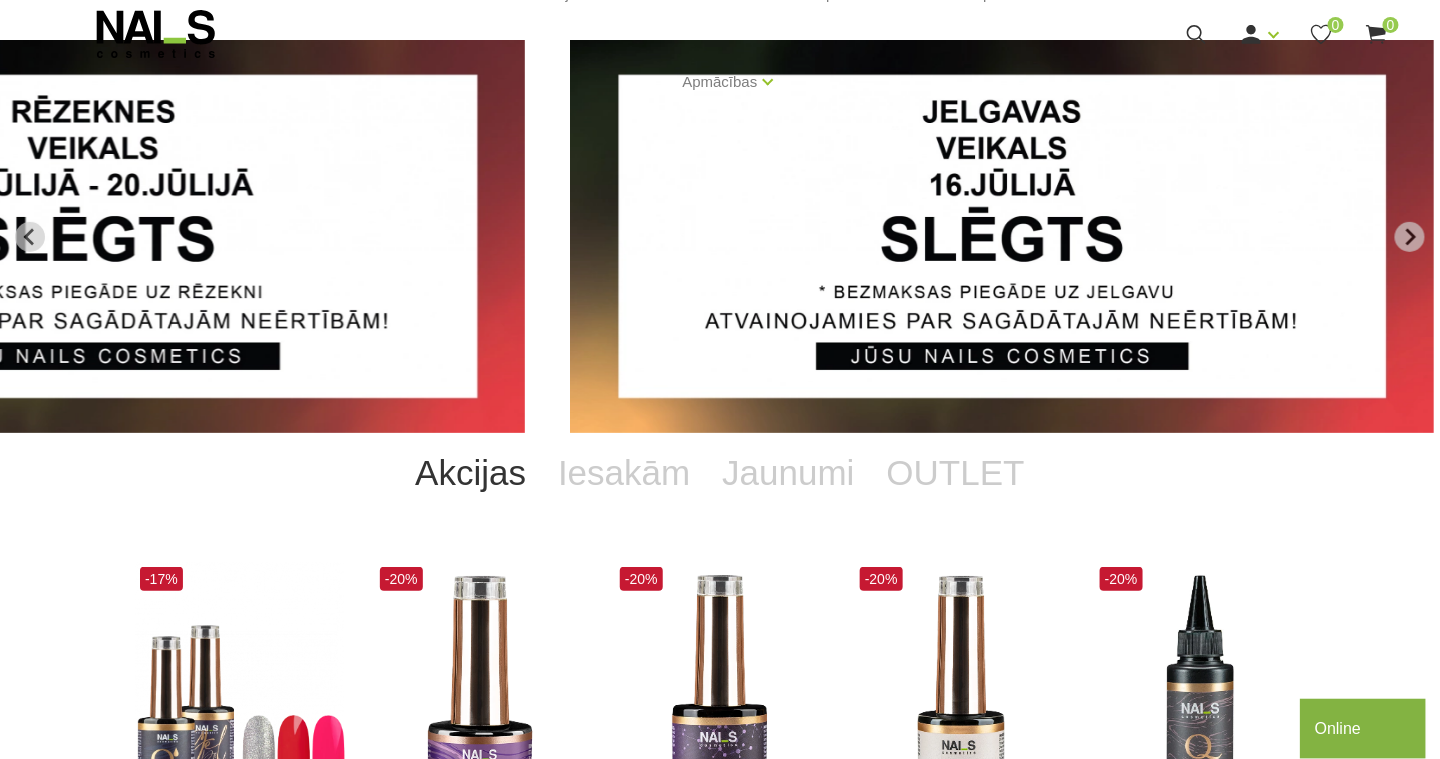 drag, startPoint x: 78, startPoint y: 216, endPoint x: 284, endPoint y: 328, distance: 234.47815 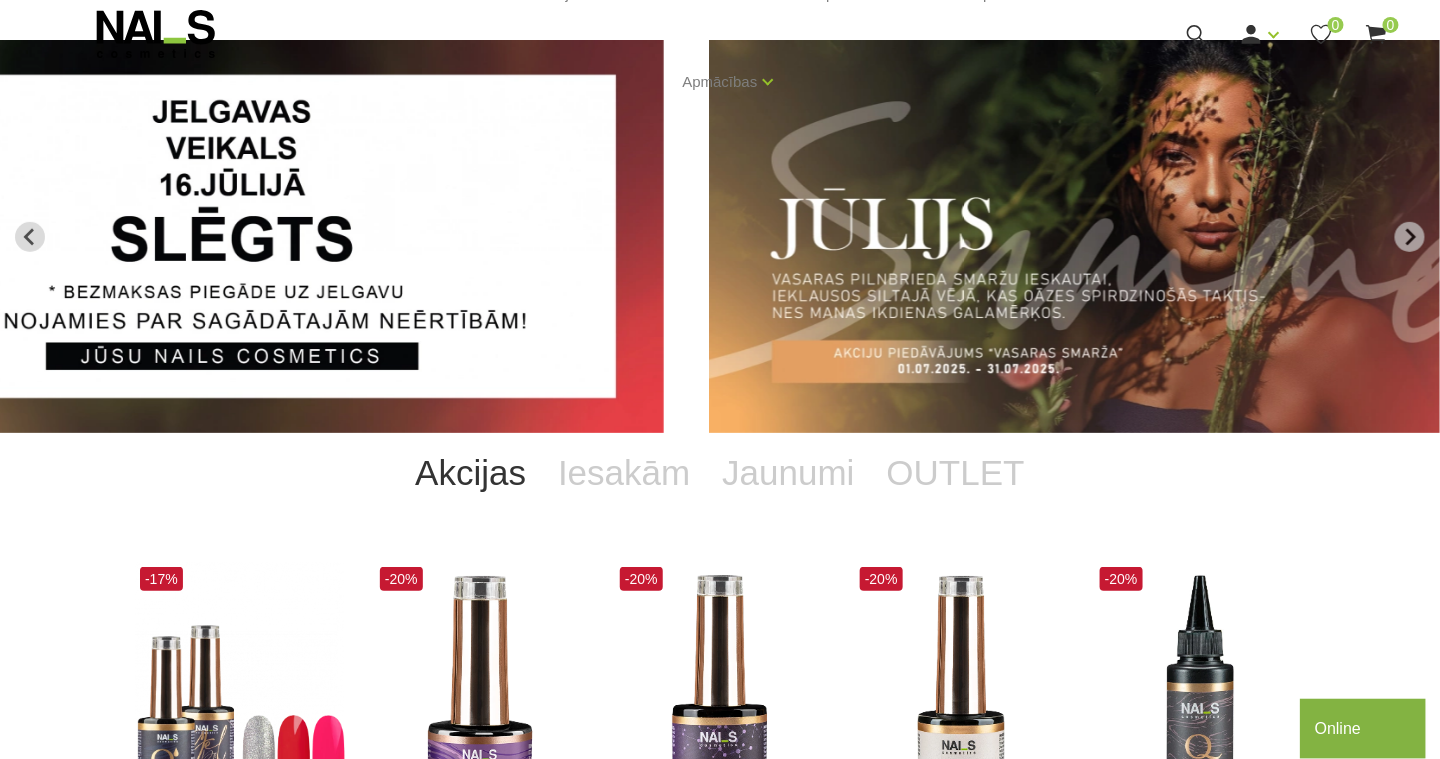 drag, startPoint x: 883, startPoint y: 238, endPoint x: 361, endPoint y: 277, distance: 523.4549 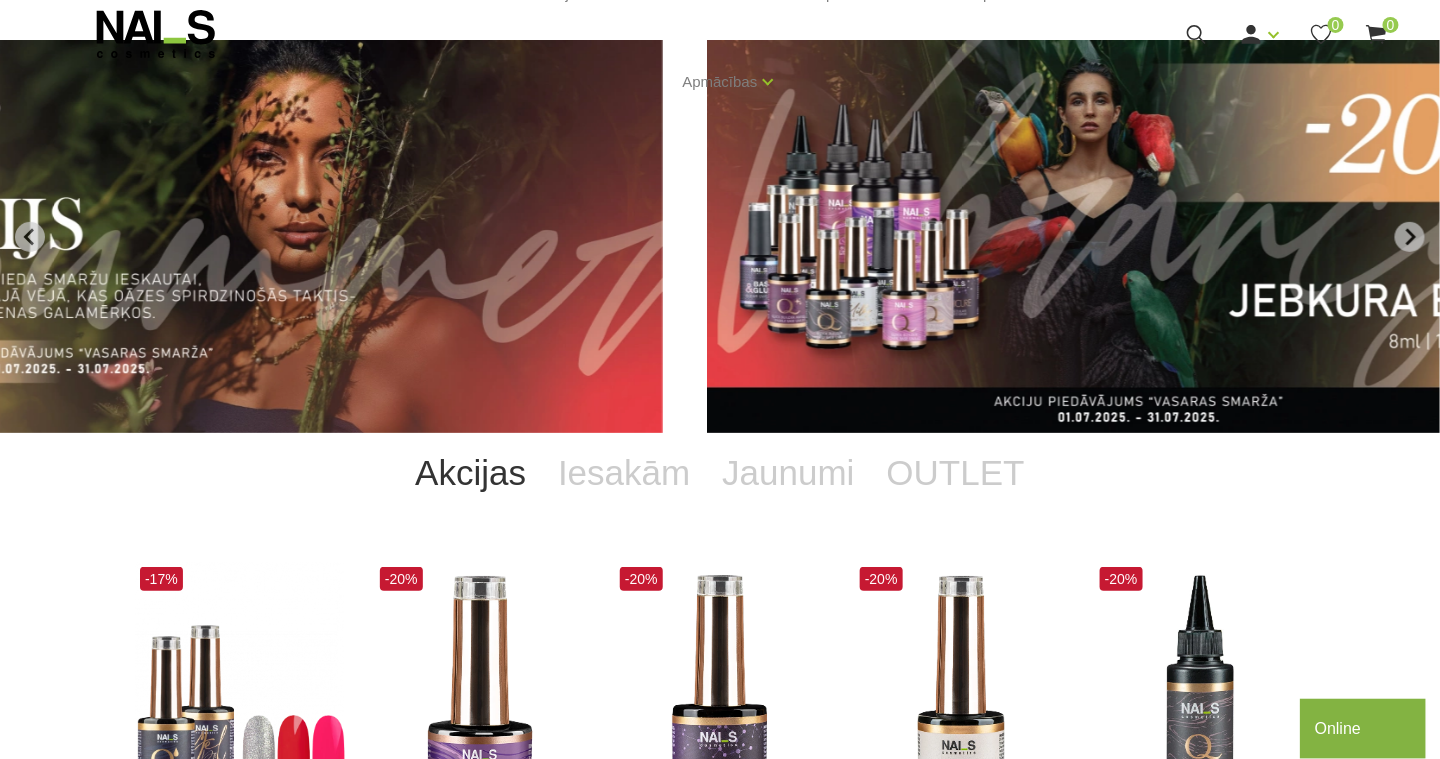 drag, startPoint x: 792, startPoint y: 228, endPoint x: 232, endPoint y: 280, distance: 562.4091 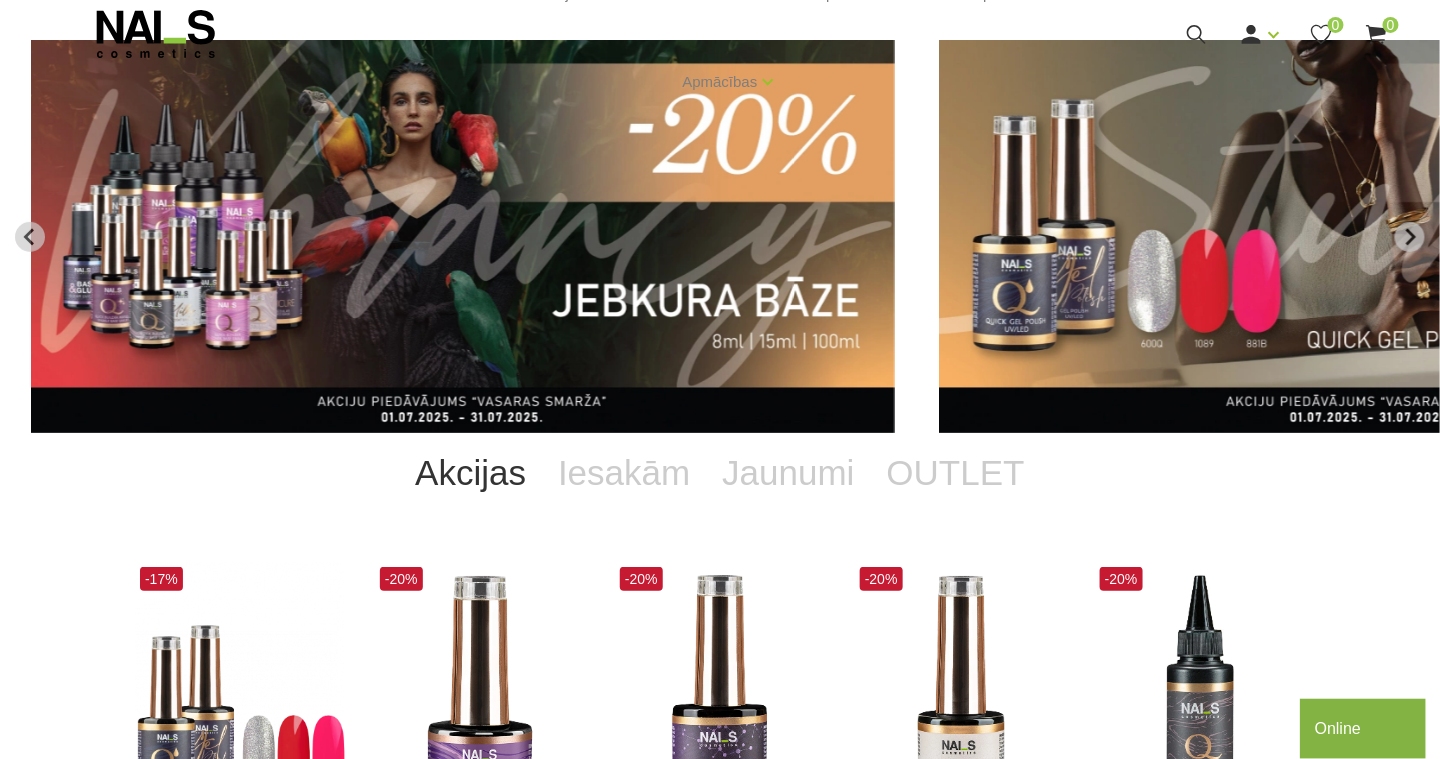 drag, startPoint x: 1122, startPoint y: 304, endPoint x: 673, endPoint y: 278, distance: 449.75217 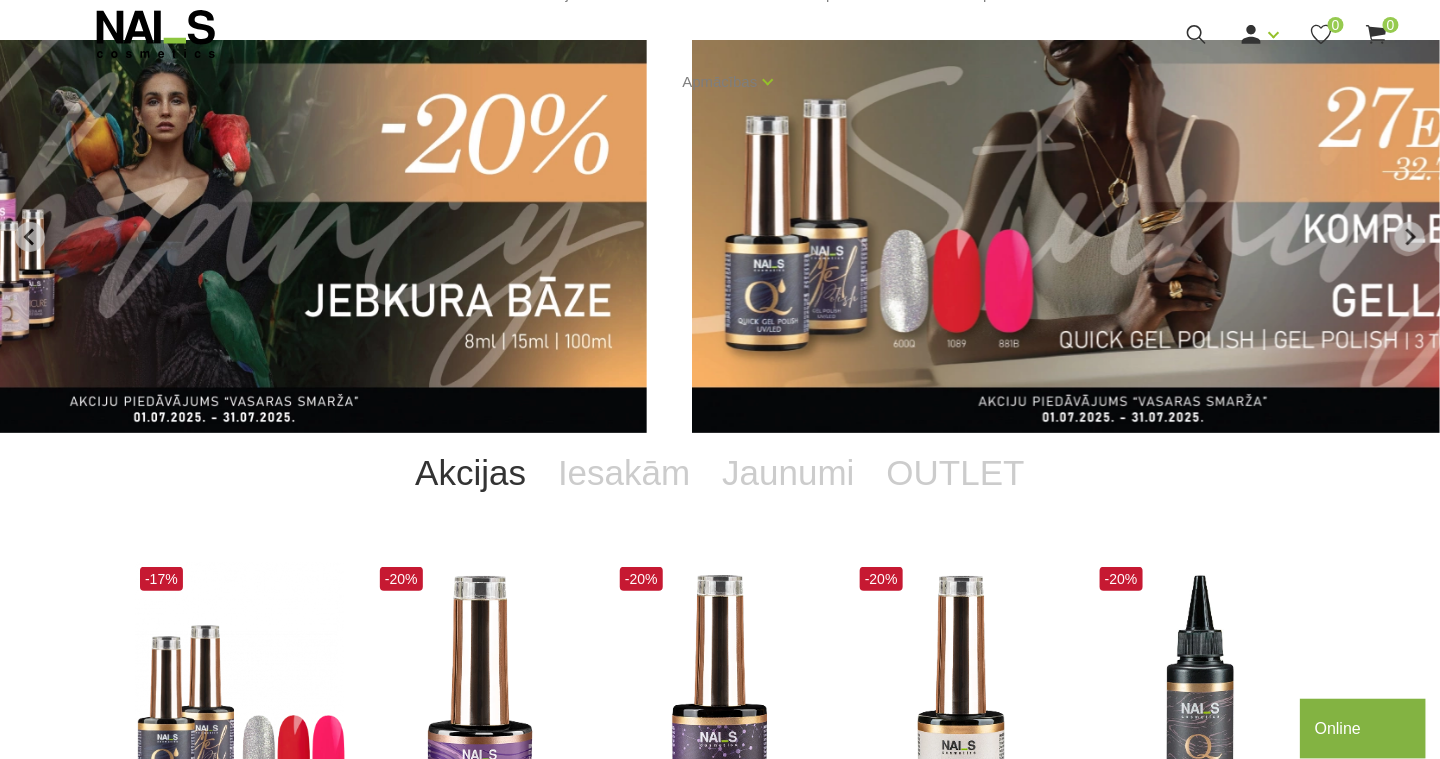 drag, startPoint x: 1301, startPoint y: 301, endPoint x: 573, endPoint y: 213, distance: 733.2994 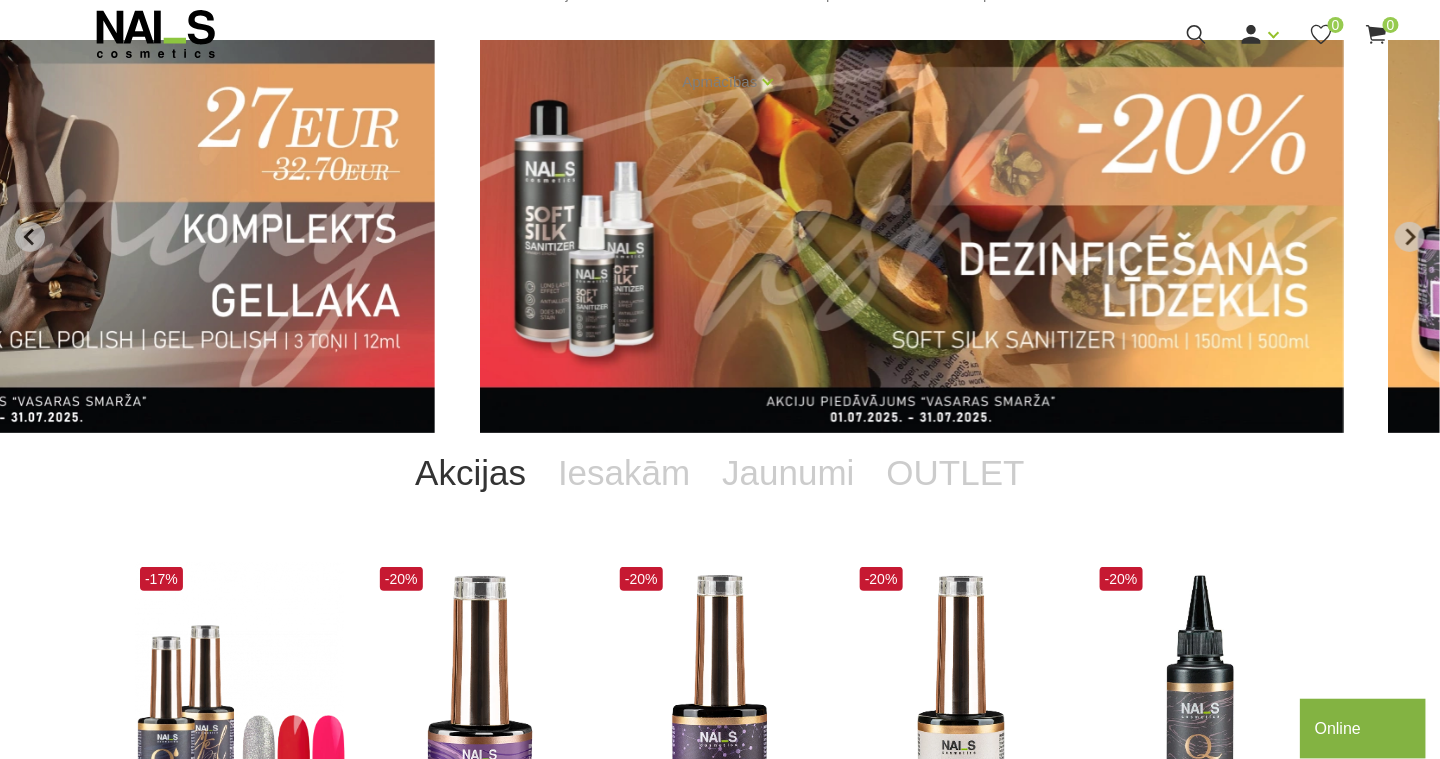 drag, startPoint x: 823, startPoint y: 229, endPoint x: 374, endPoint y: 203, distance: 449.75217 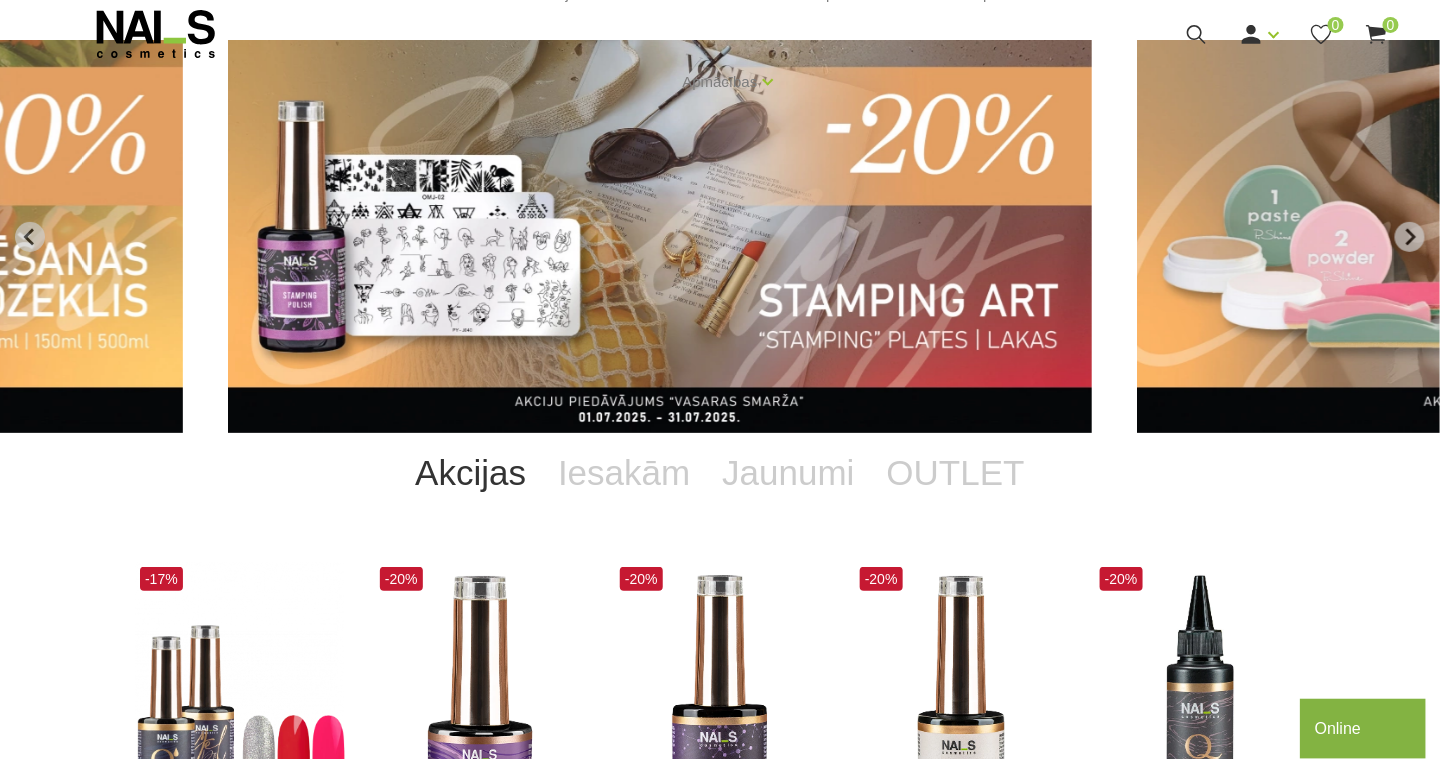 drag, startPoint x: 524, startPoint y: 252, endPoint x: 388, endPoint y: 229, distance: 137.93114 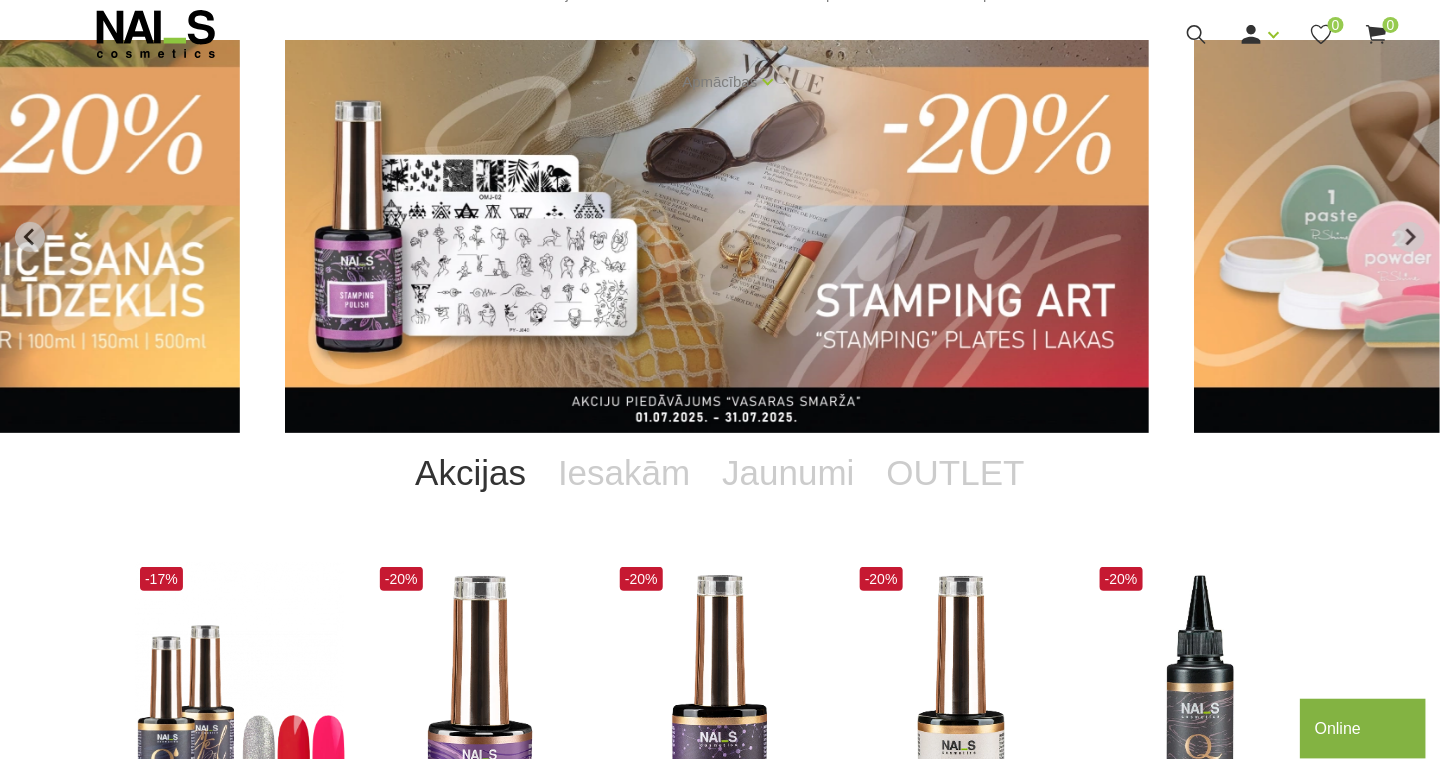 drag, startPoint x: 997, startPoint y: 288, endPoint x: 776, endPoint y: 264, distance: 222.29935 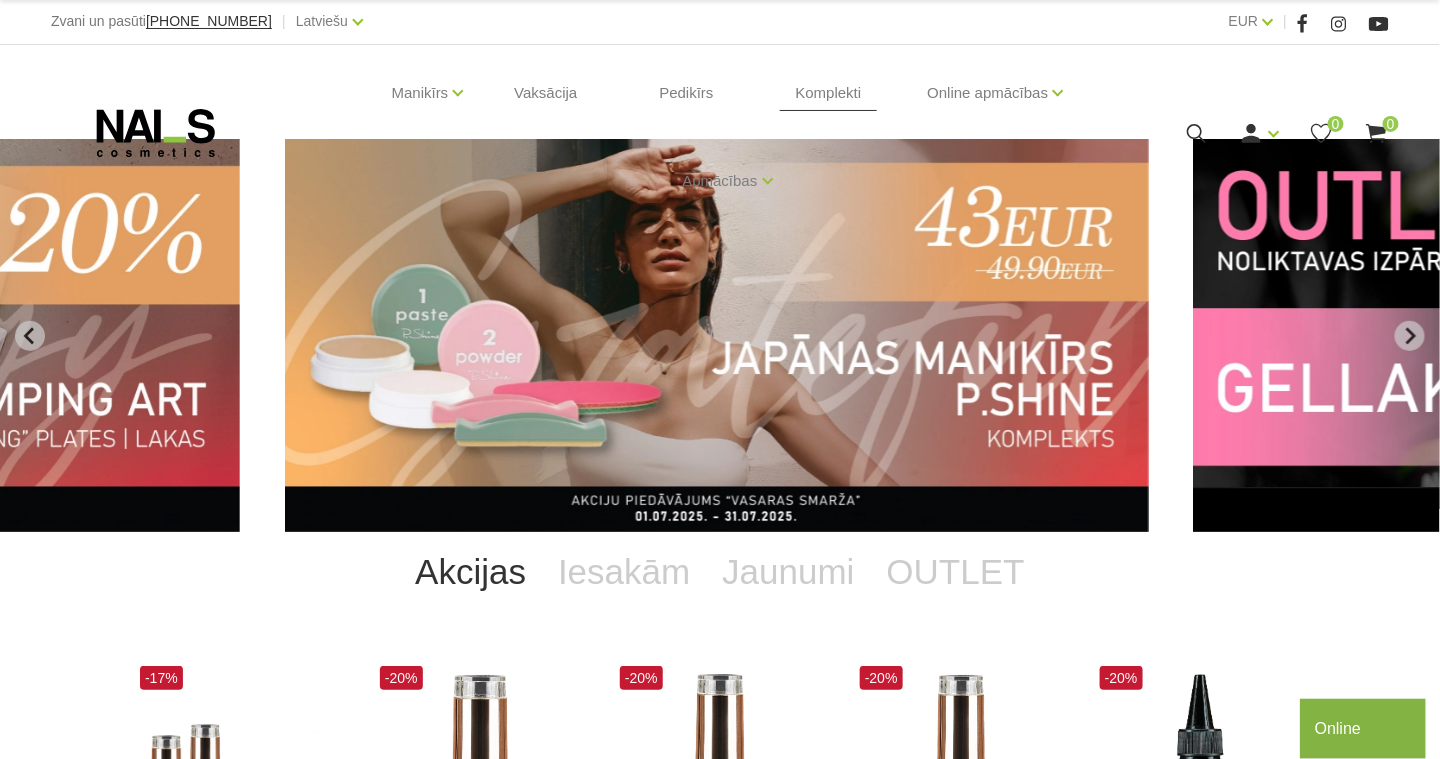 scroll, scrollTop: 0, scrollLeft: 0, axis: both 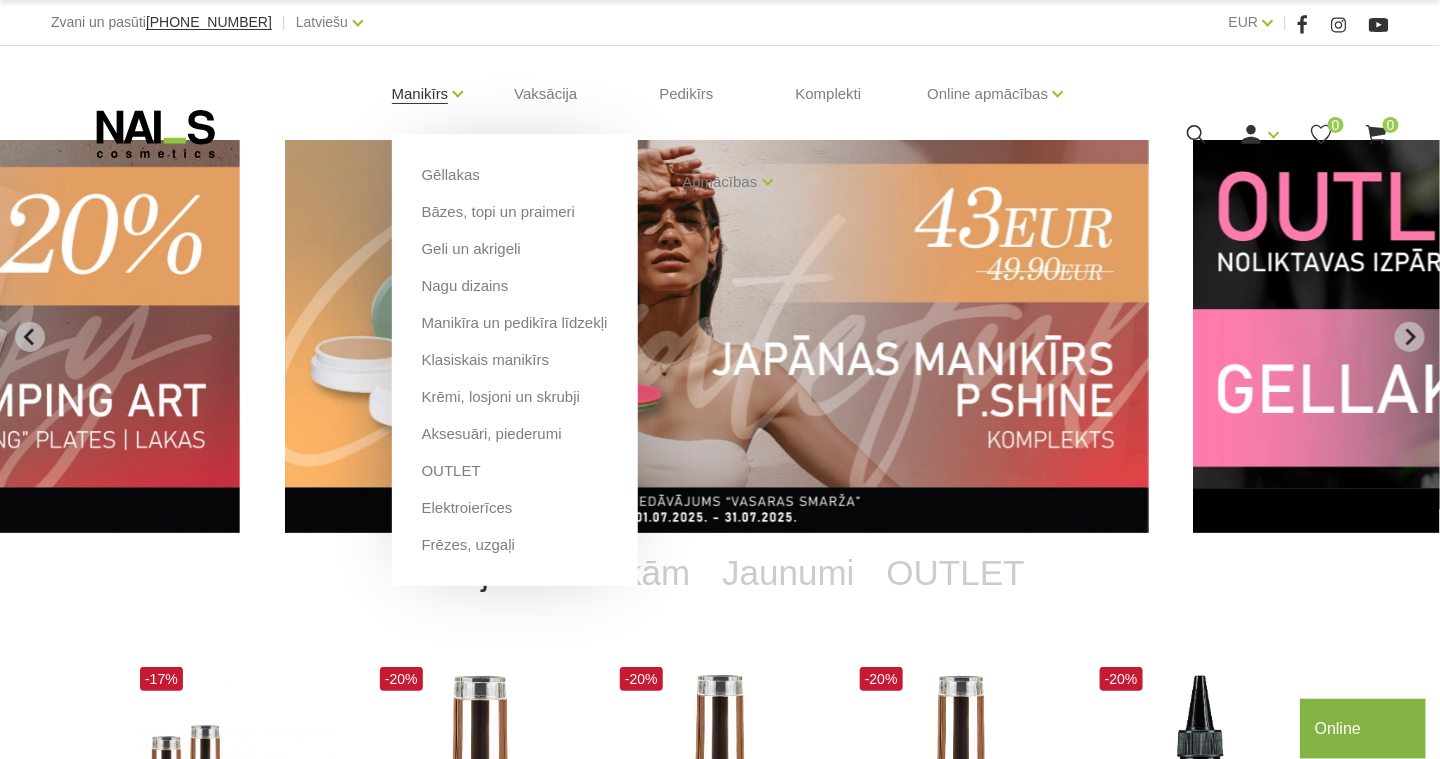 click on "Manikīrs" at bounding box center [420, 94] 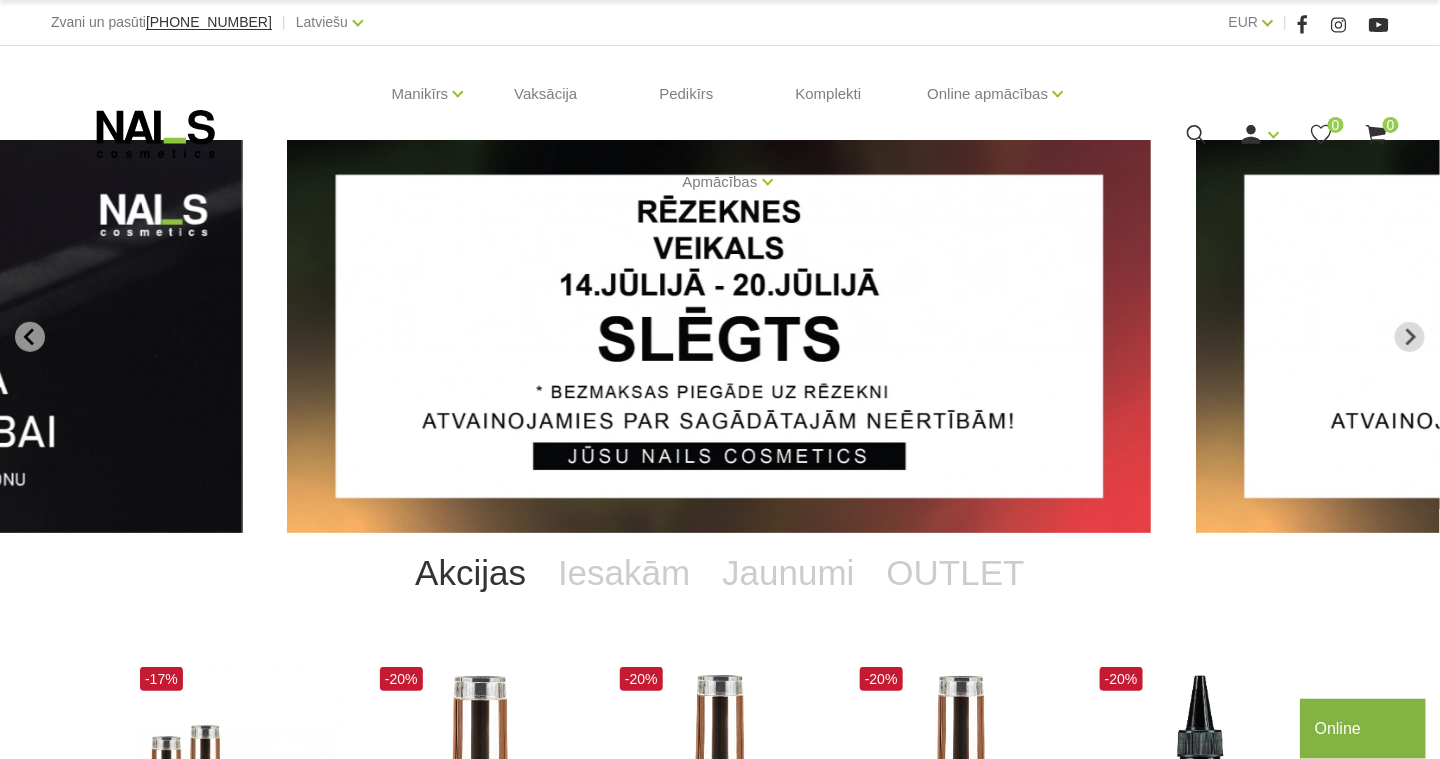 click 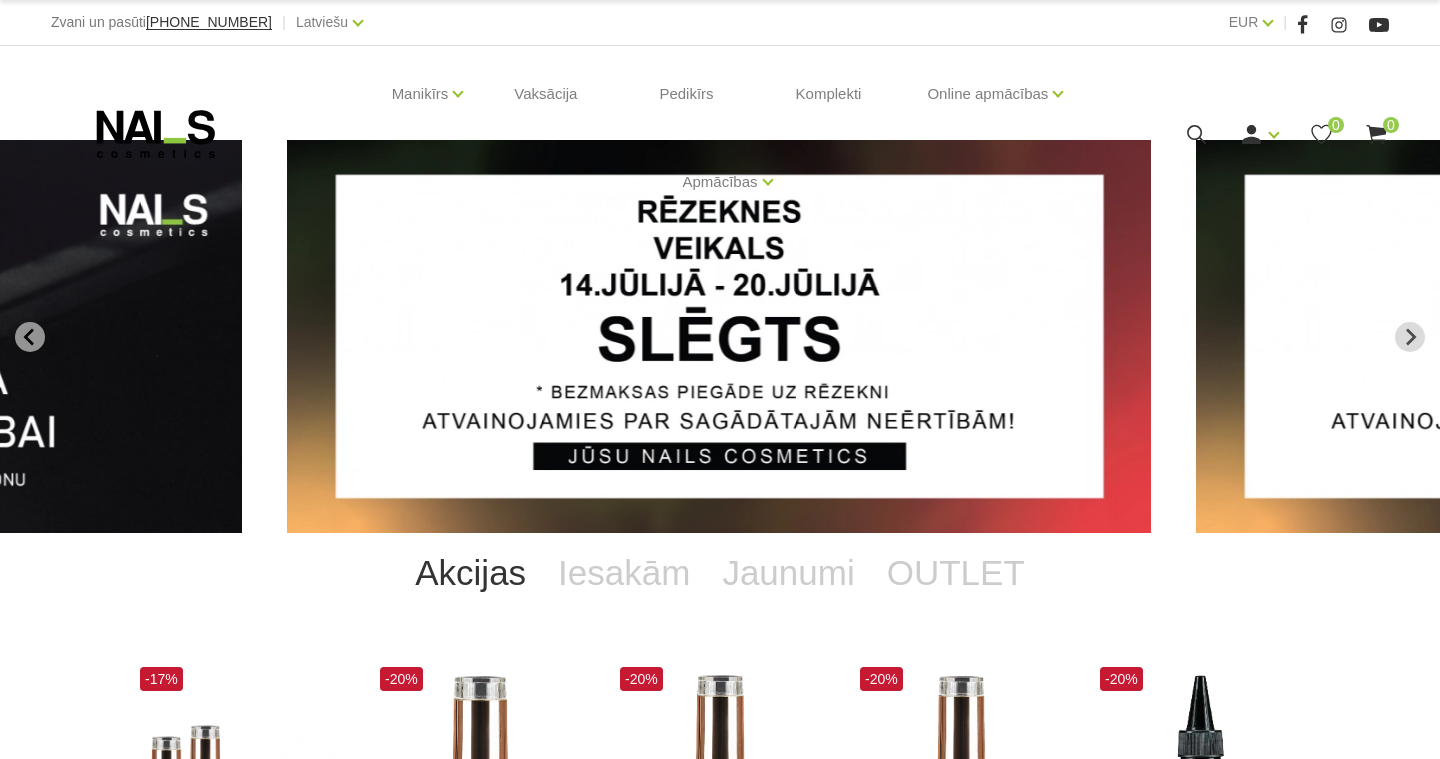 scroll, scrollTop: 0, scrollLeft: 0, axis: both 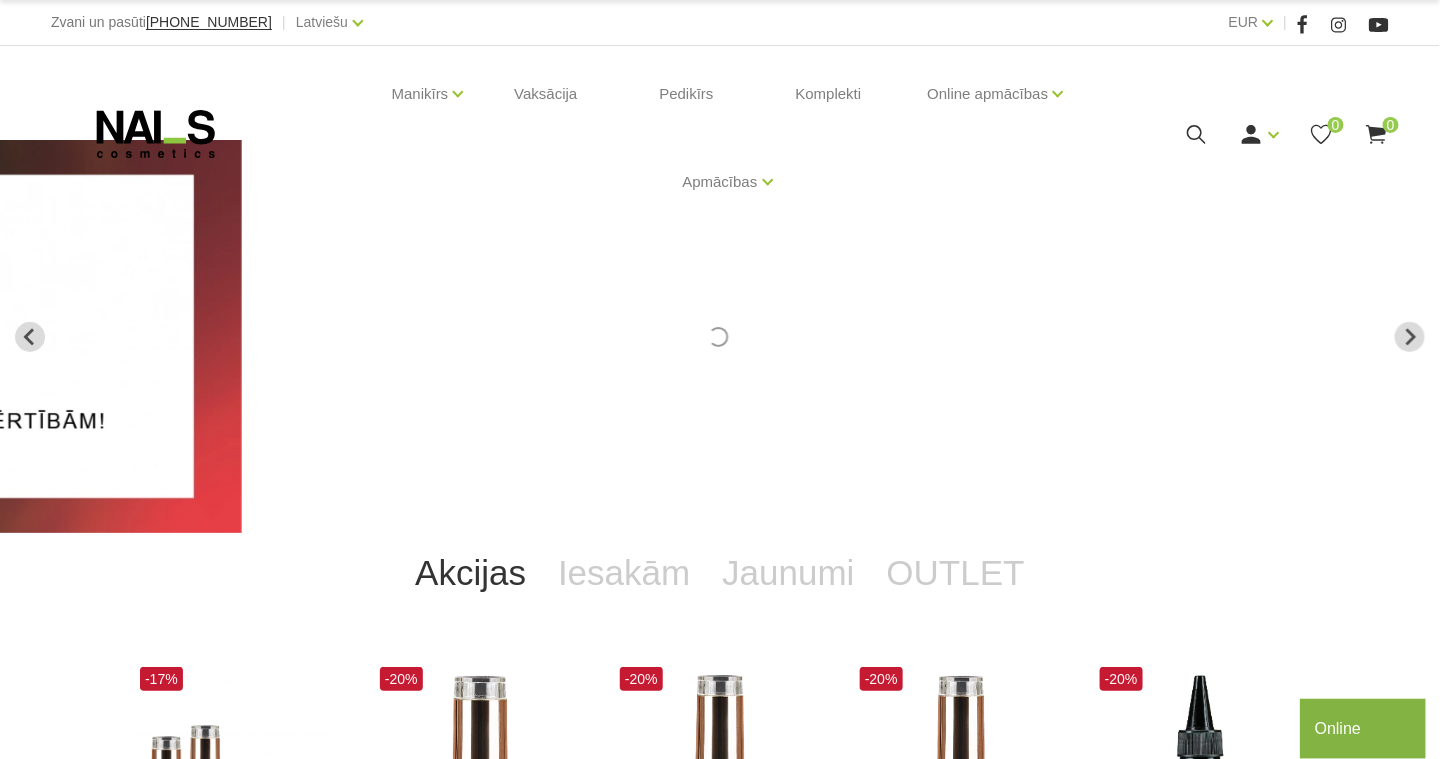 drag, startPoint x: 40, startPoint y: 402, endPoint x: 454, endPoint y: 505, distance: 426.62045 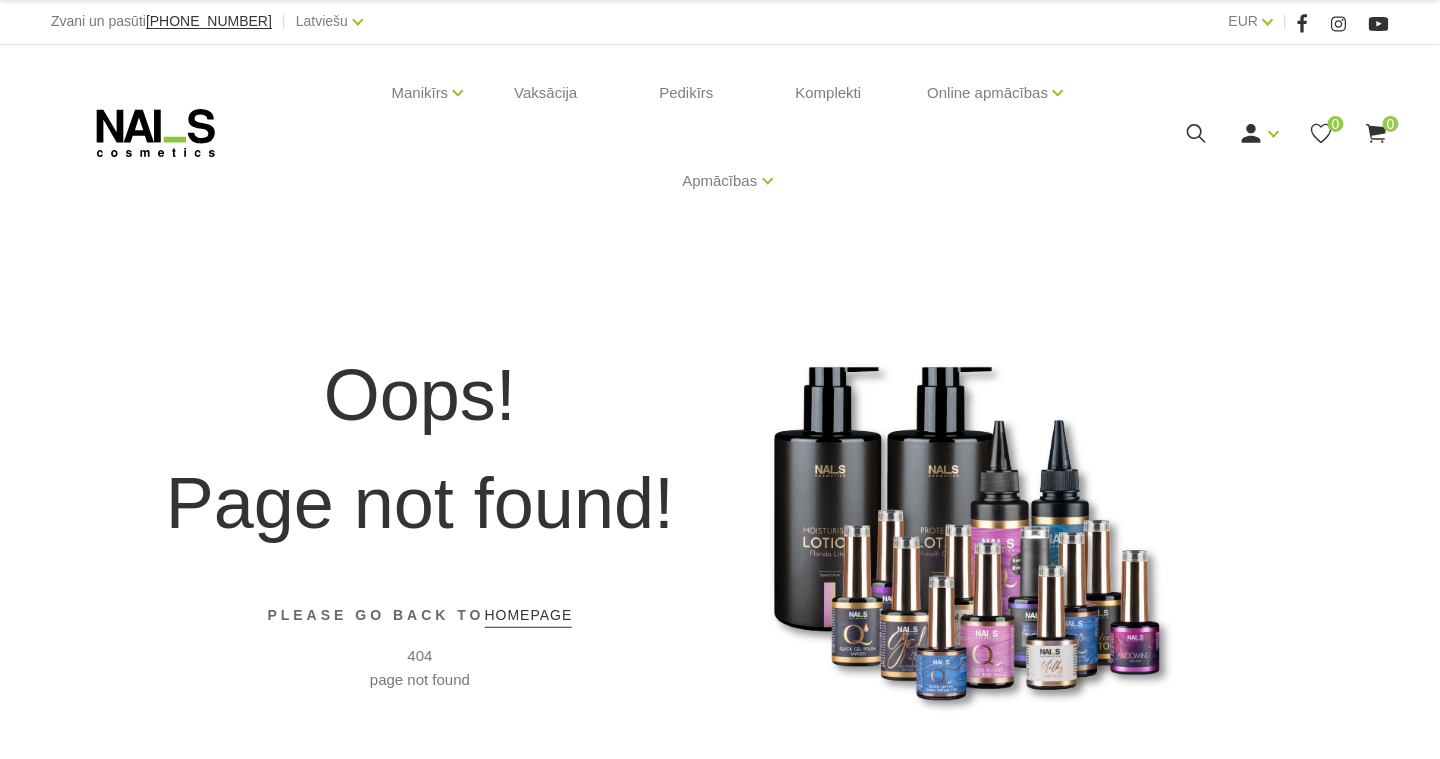 scroll, scrollTop: 0, scrollLeft: 0, axis: both 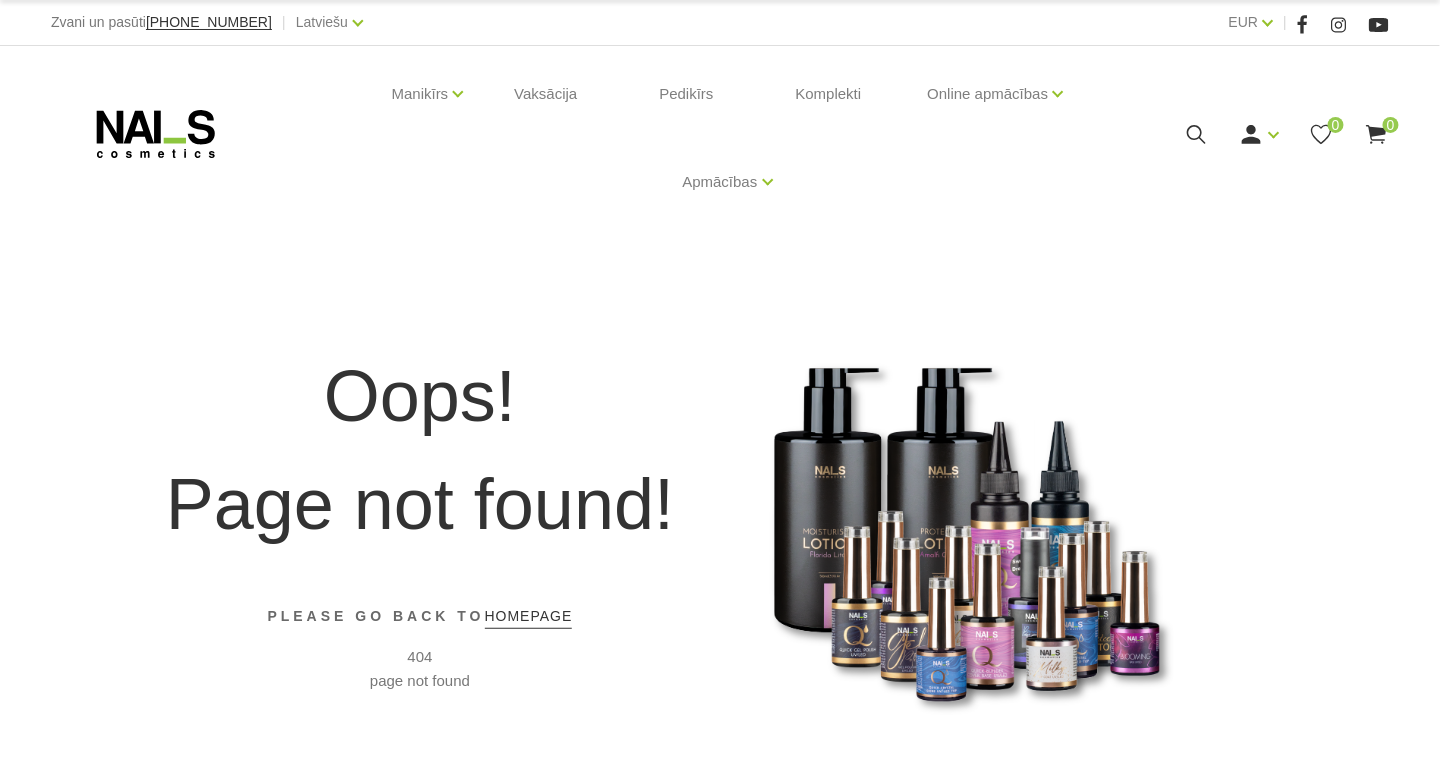 click 